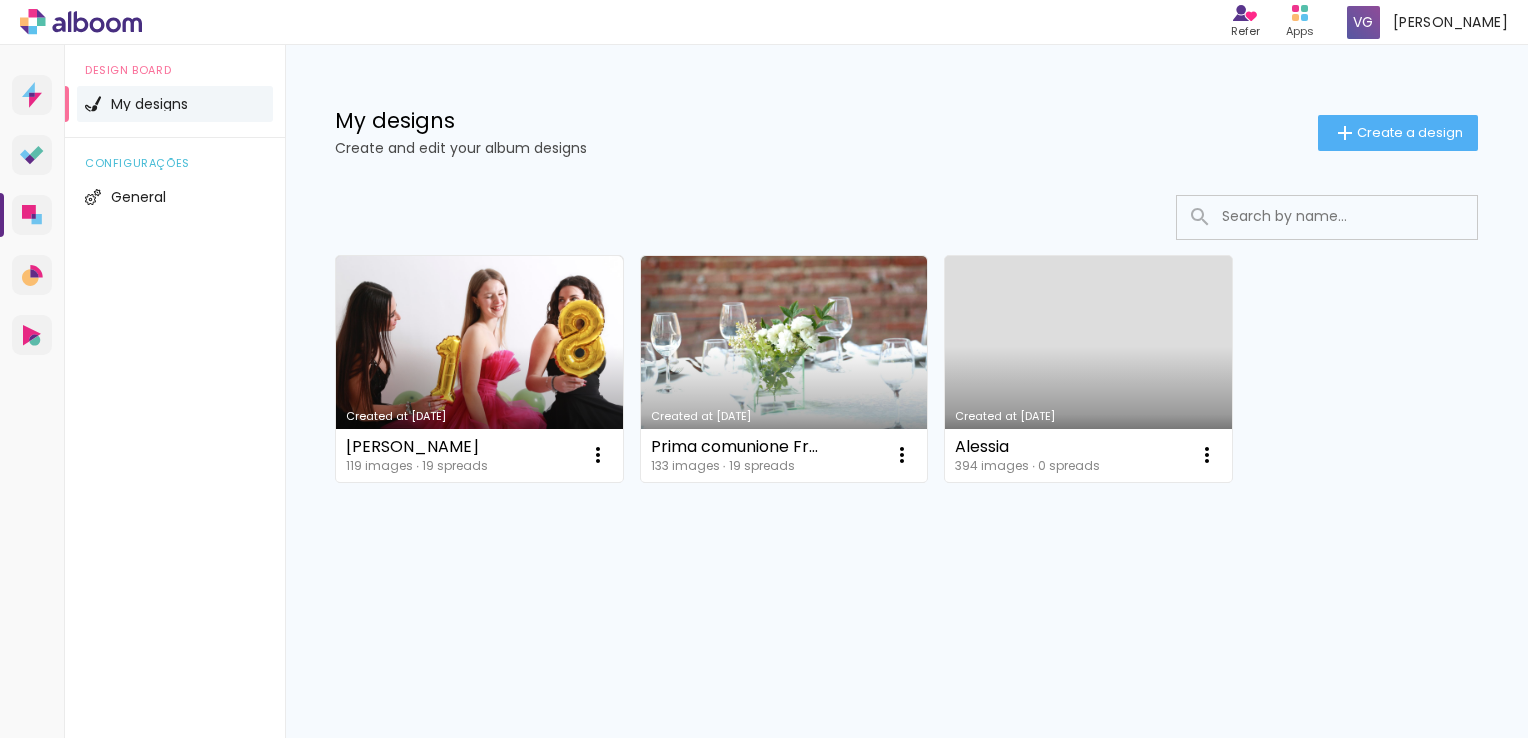 scroll, scrollTop: 0, scrollLeft: 0, axis: both 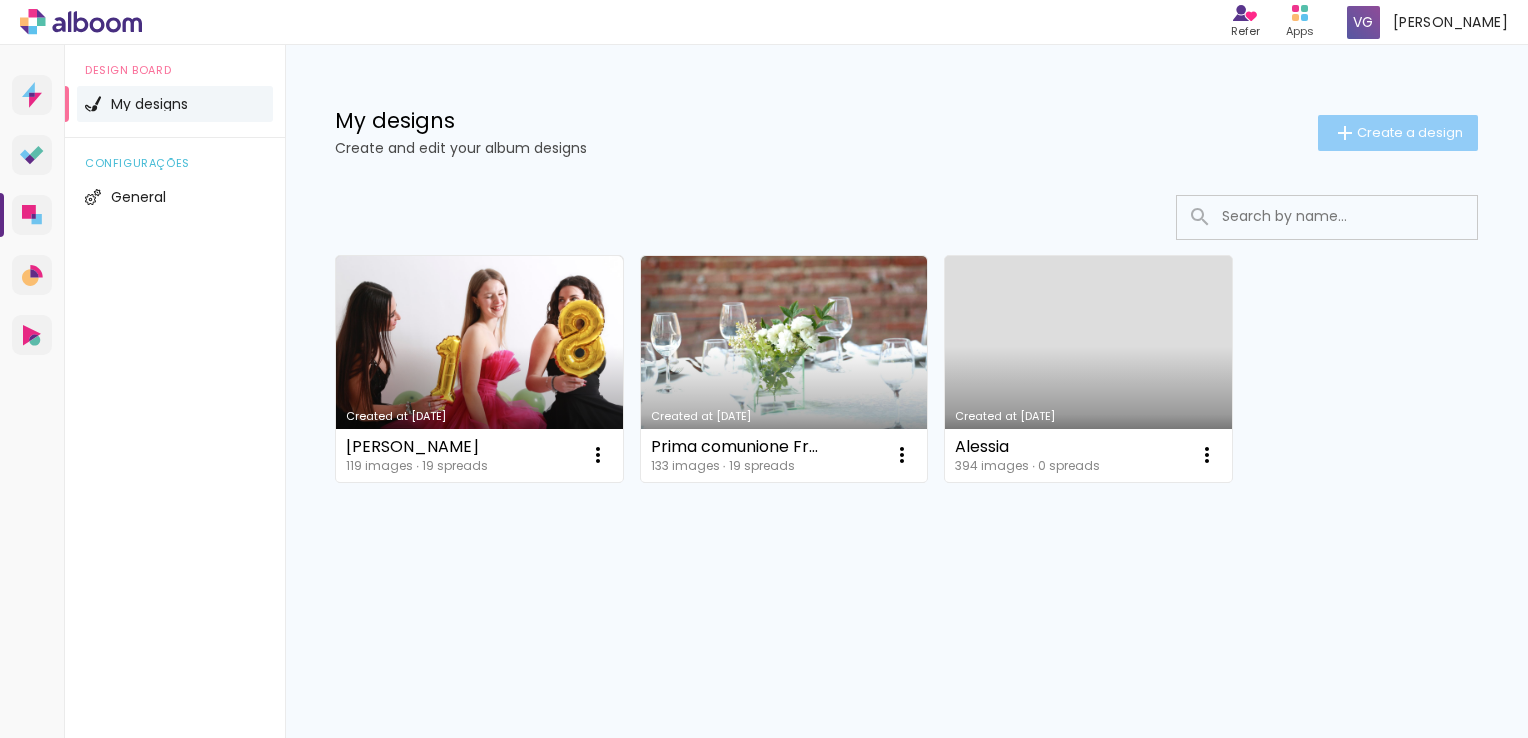 click 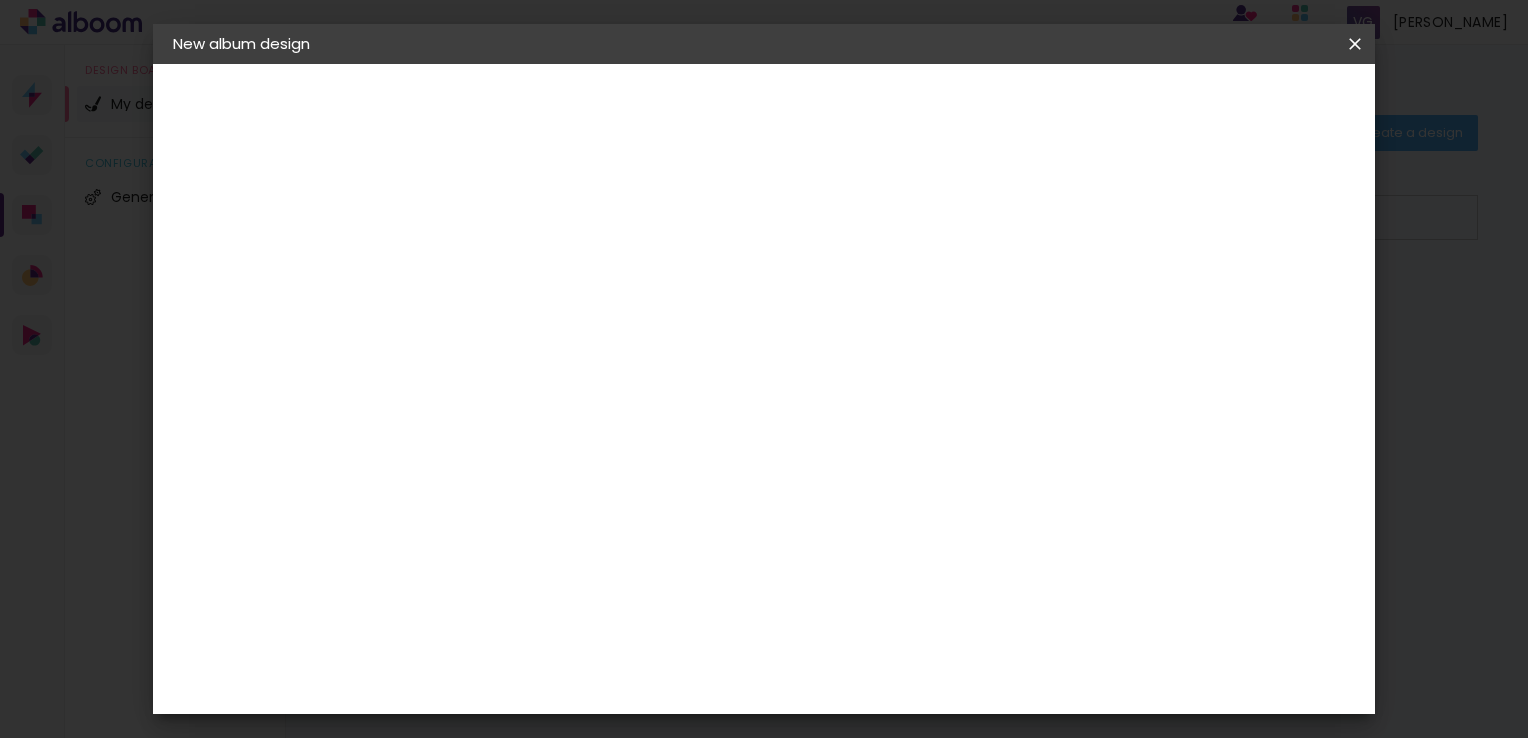 click at bounding box center [500, 268] 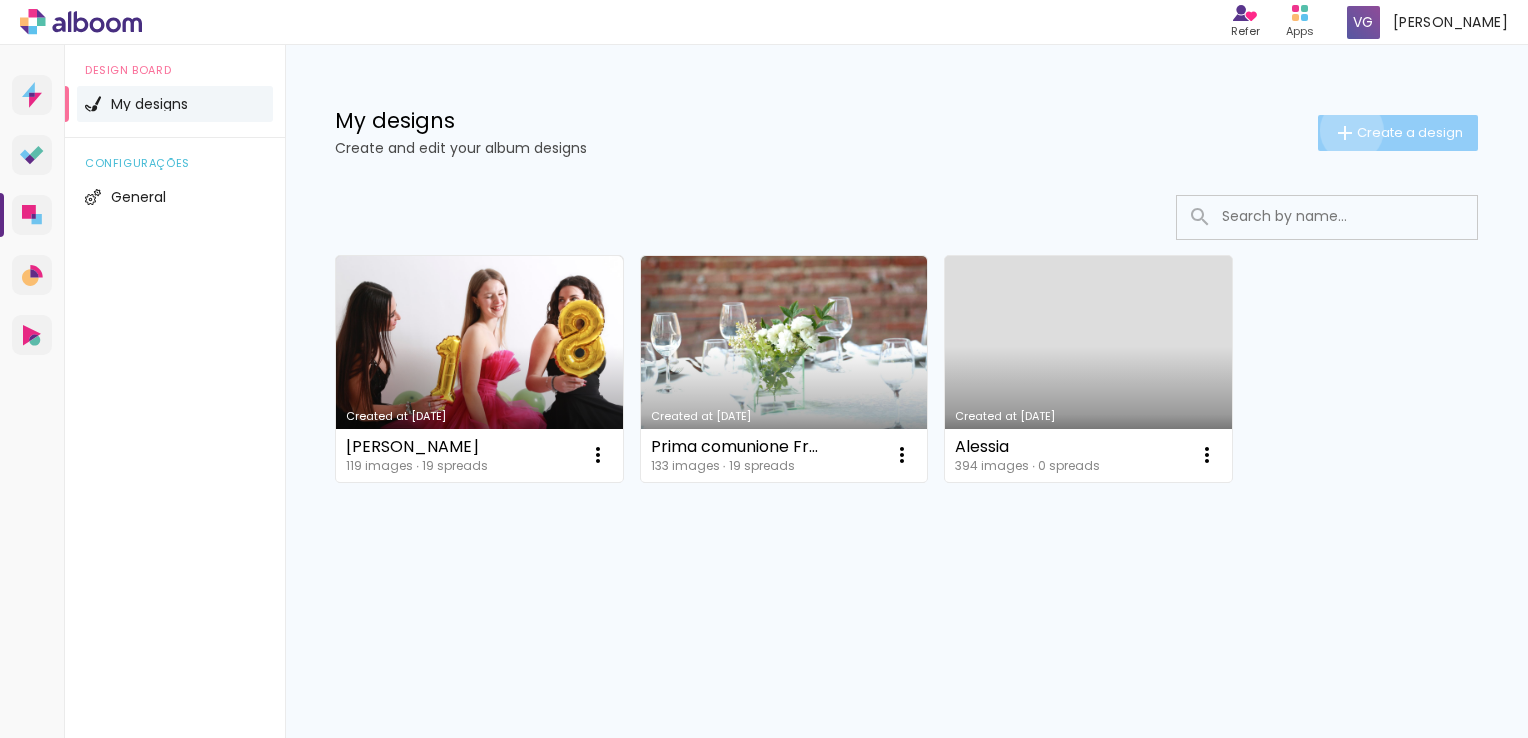 click 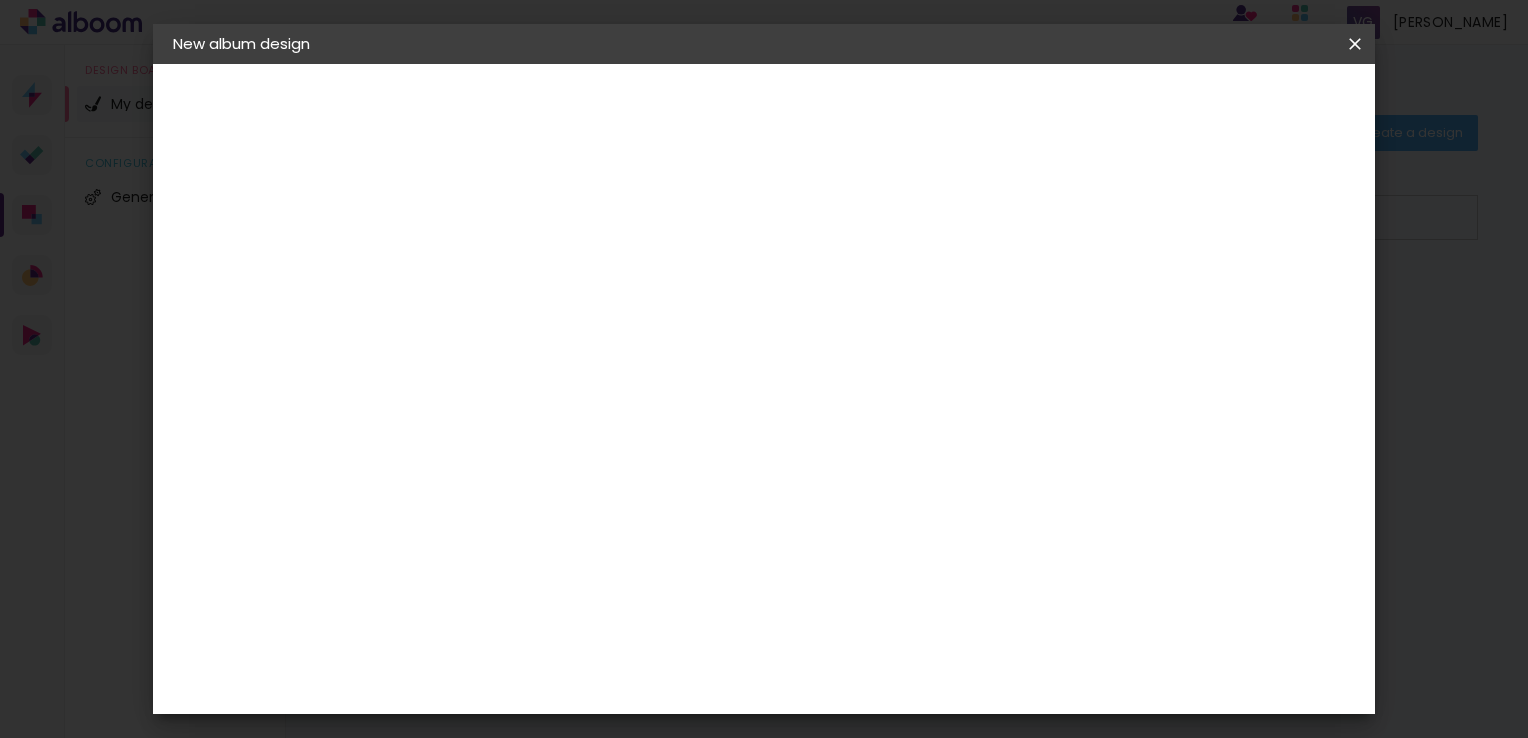 click at bounding box center [500, 268] 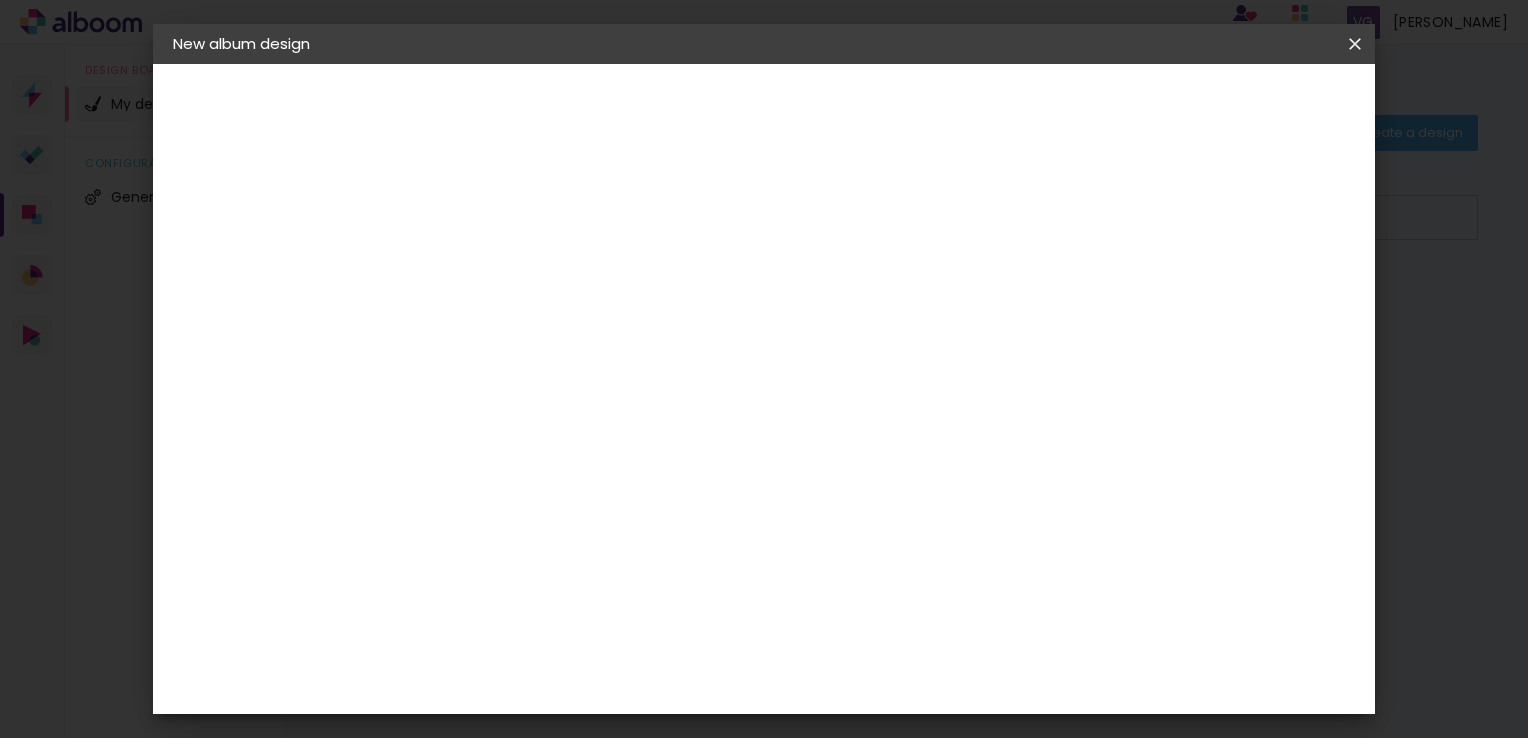 click at bounding box center [0, 0] 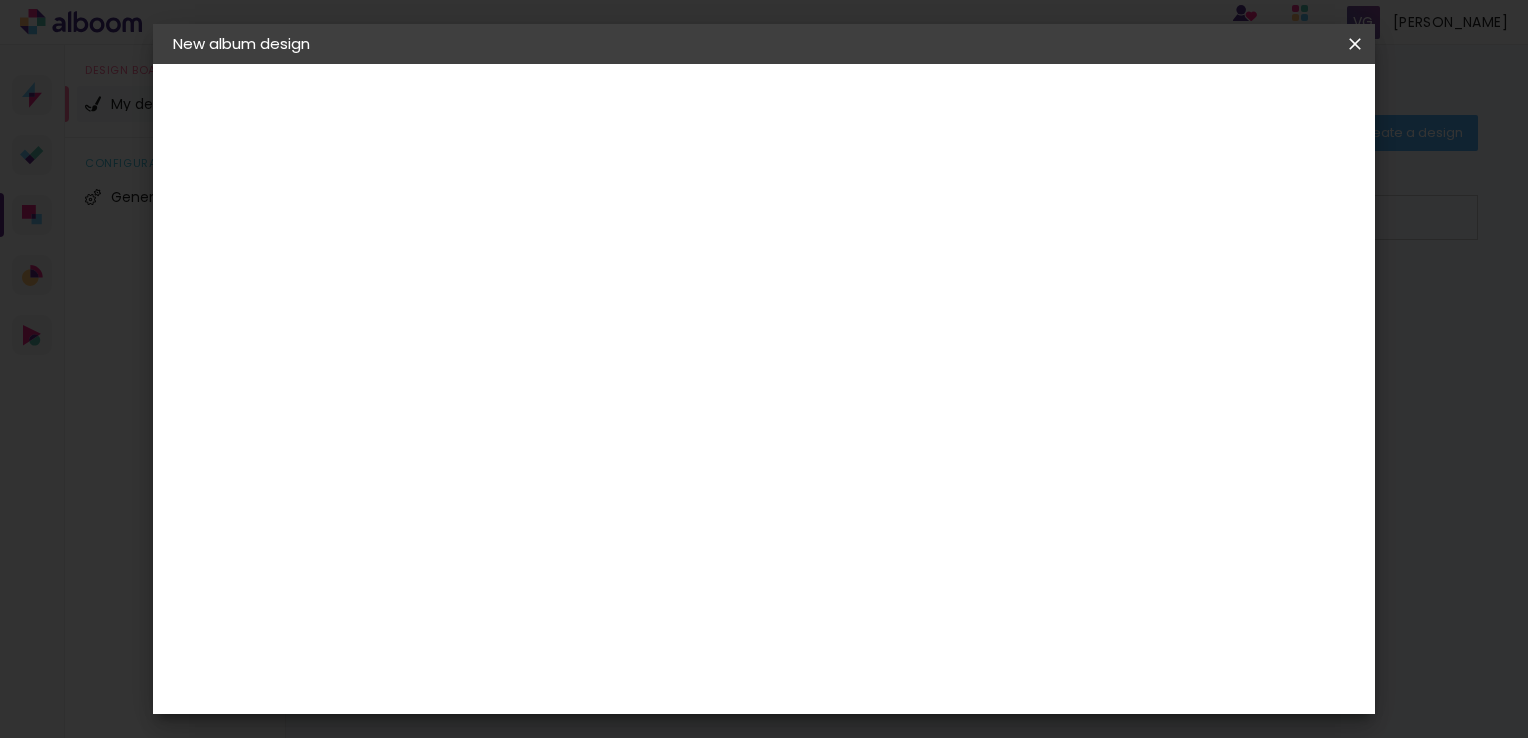 click at bounding box center [0, 0] 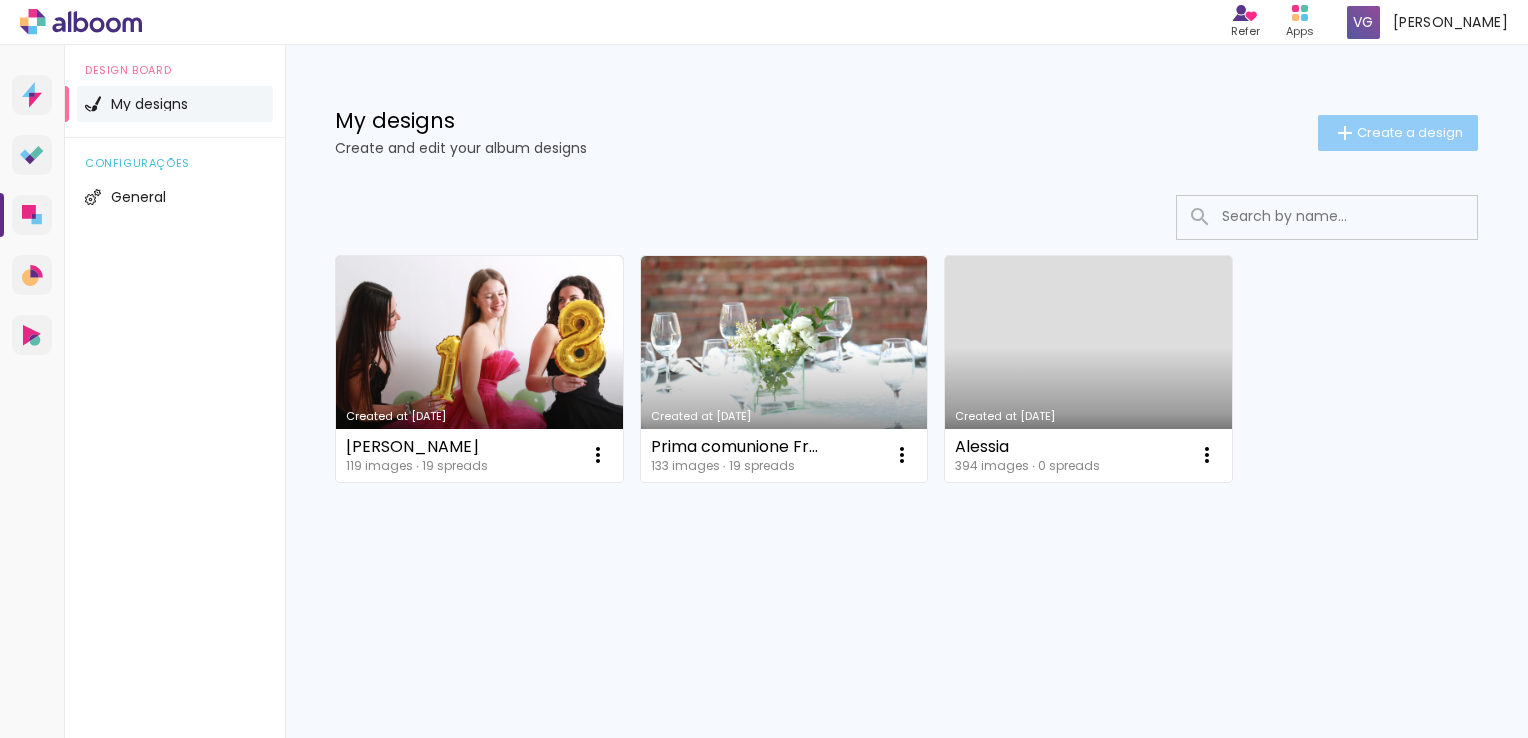 click 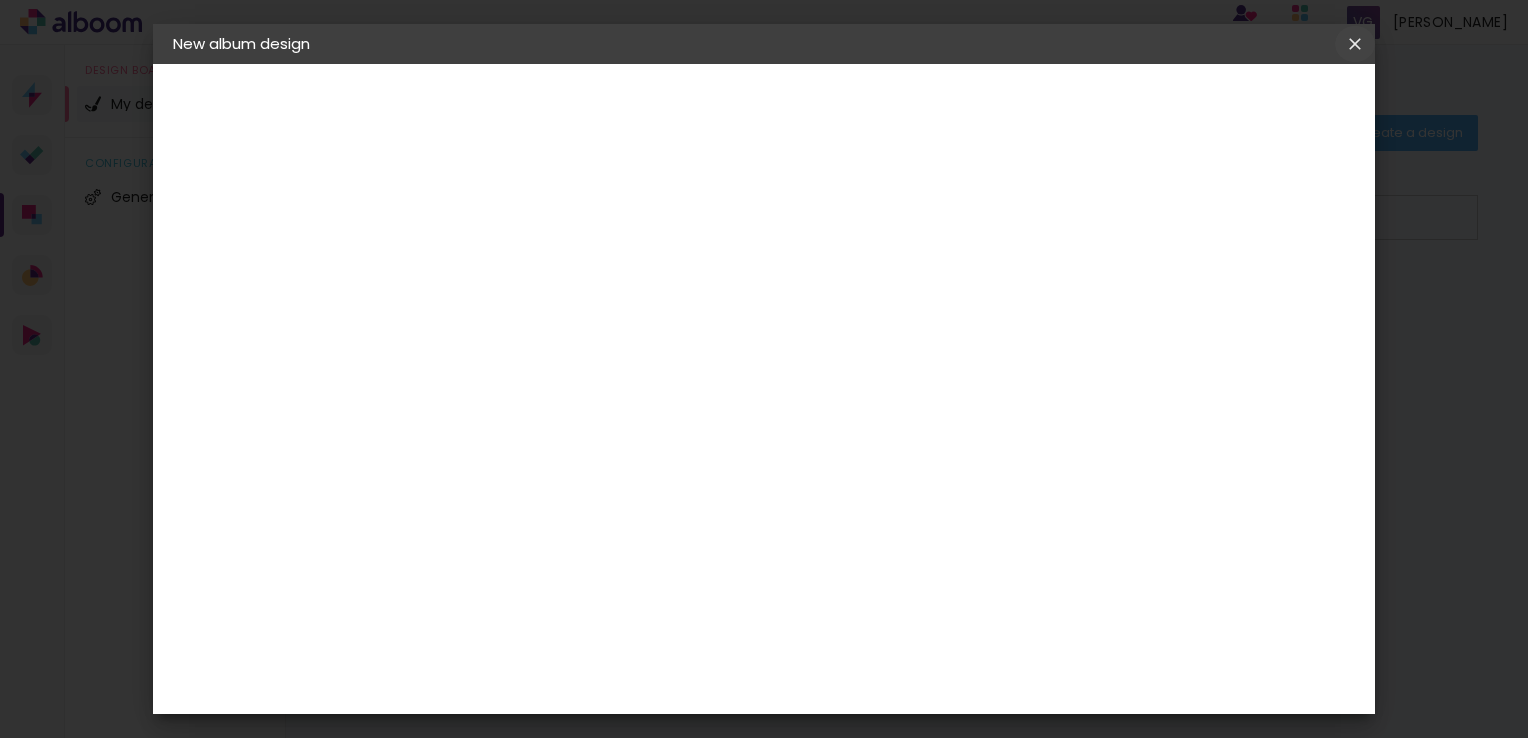 click at bounding box center [0, 0] 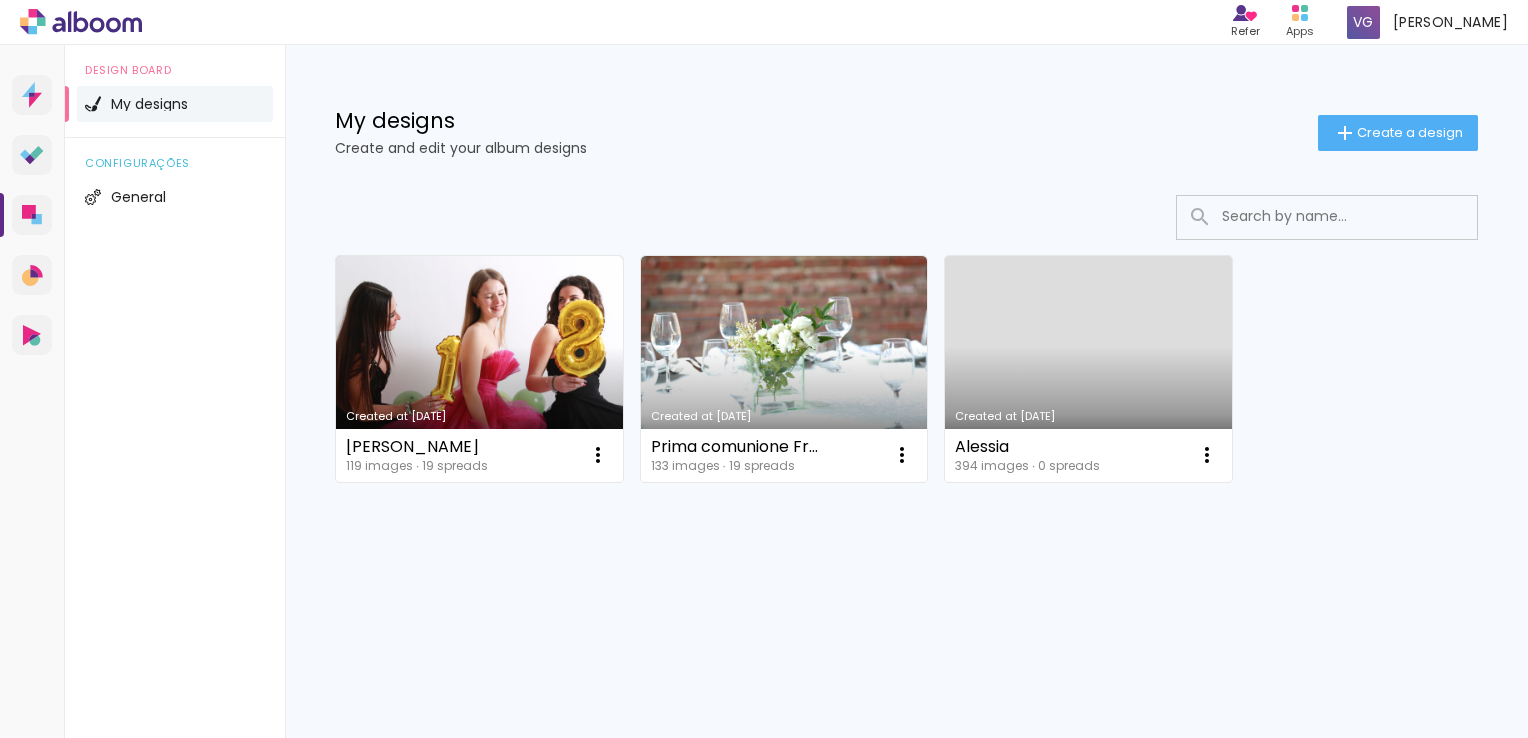 drag, startPoint x: 1172, startPoint y: 503, endPoint x: 1168, endPoint y: 479, distance: 24.33105 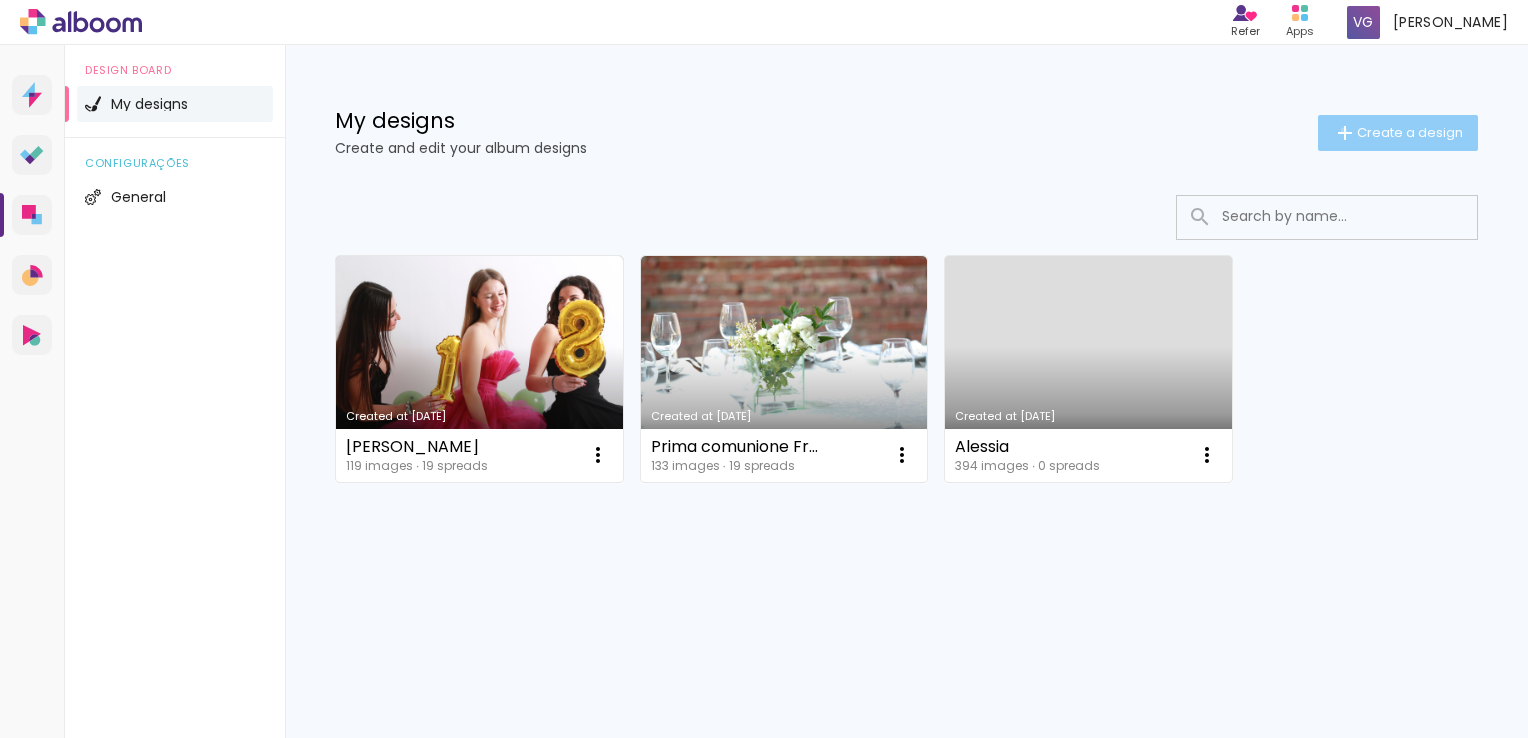 click 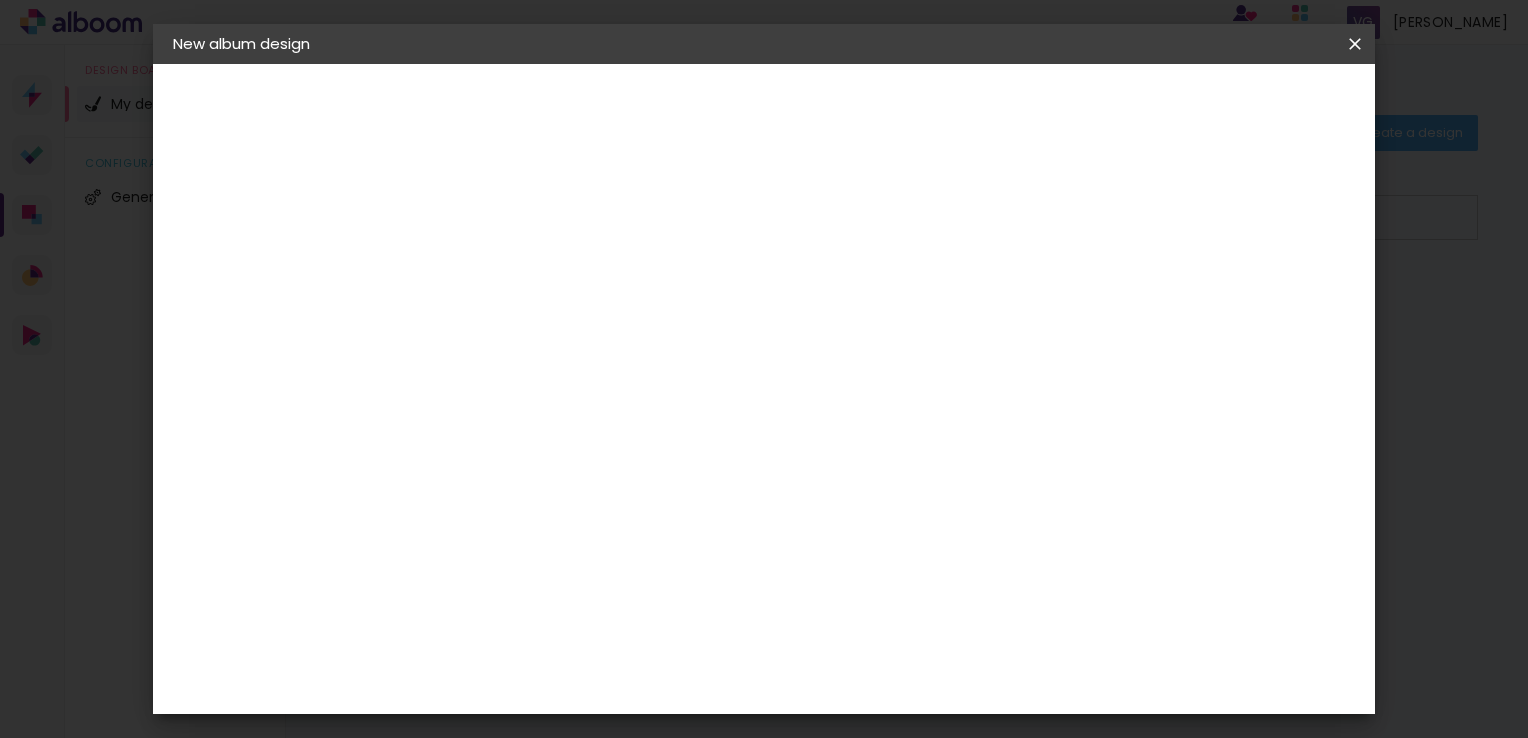 click 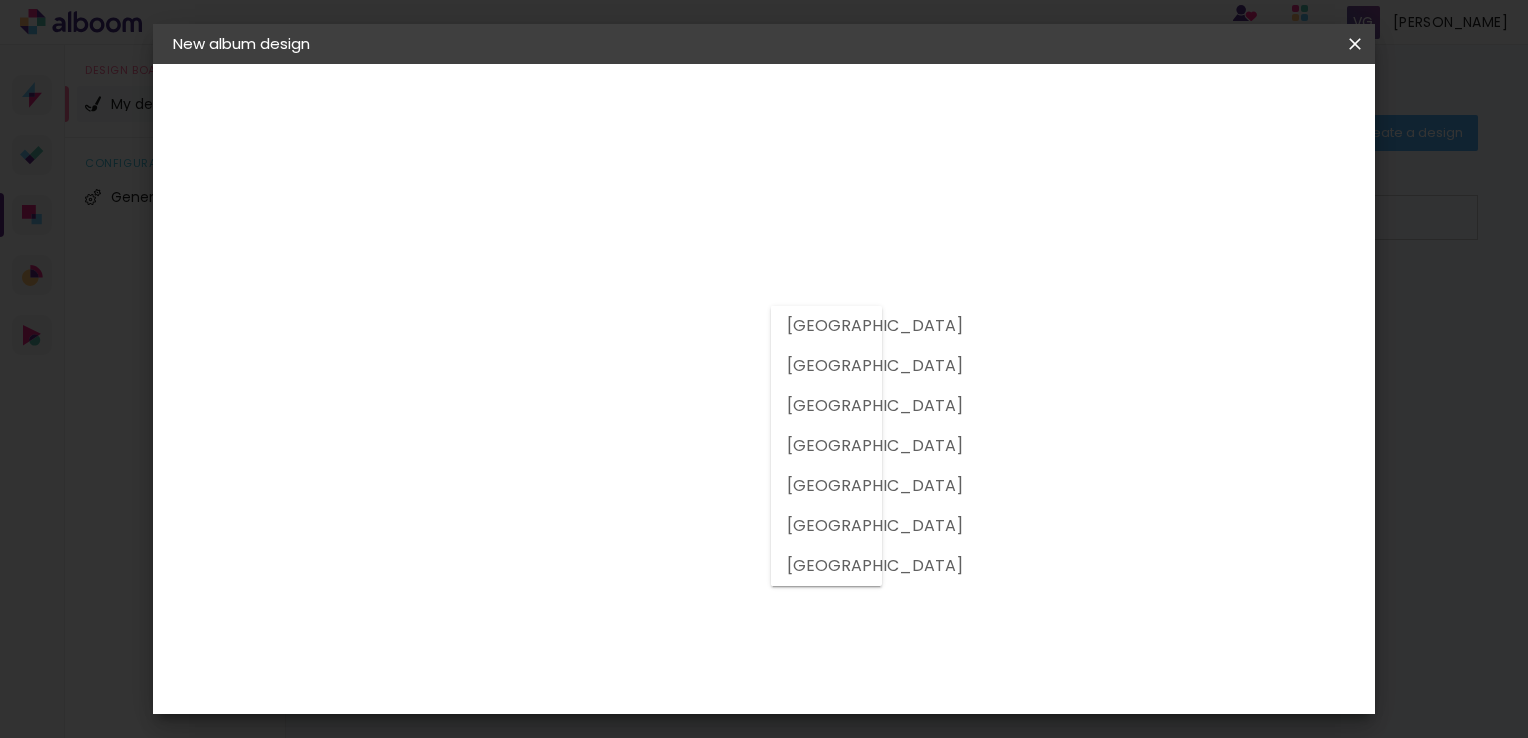 drag, startPoint x: 872, startPoint y: 322, endPoint x: 811, endPoint y: 446, distance: 138.1919 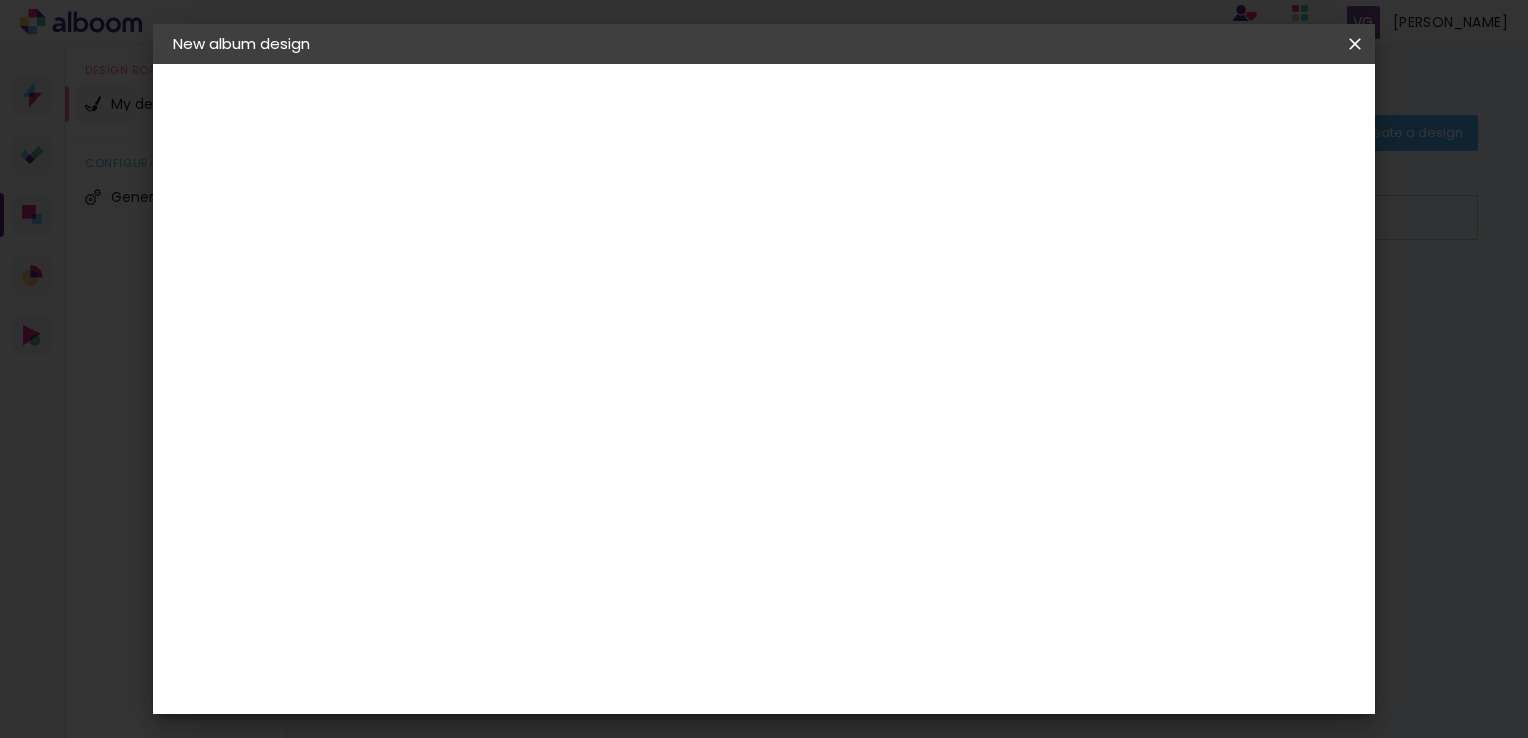 click on "[GEOGRAPHIC_DATA]" at bounding box center (520, 341) 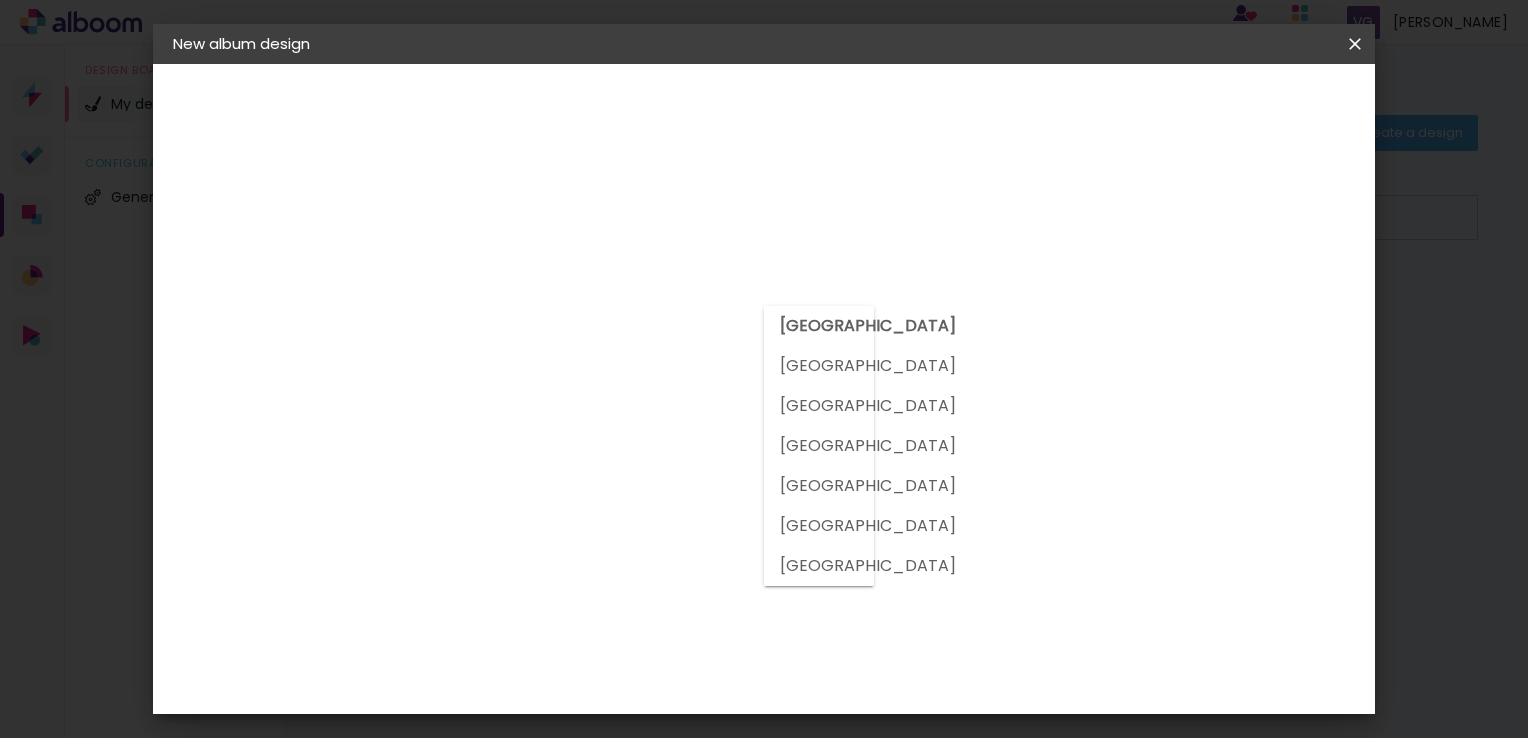 click on "[GEOGRAPHIC_DATA]" at bounding box center [520, 341] 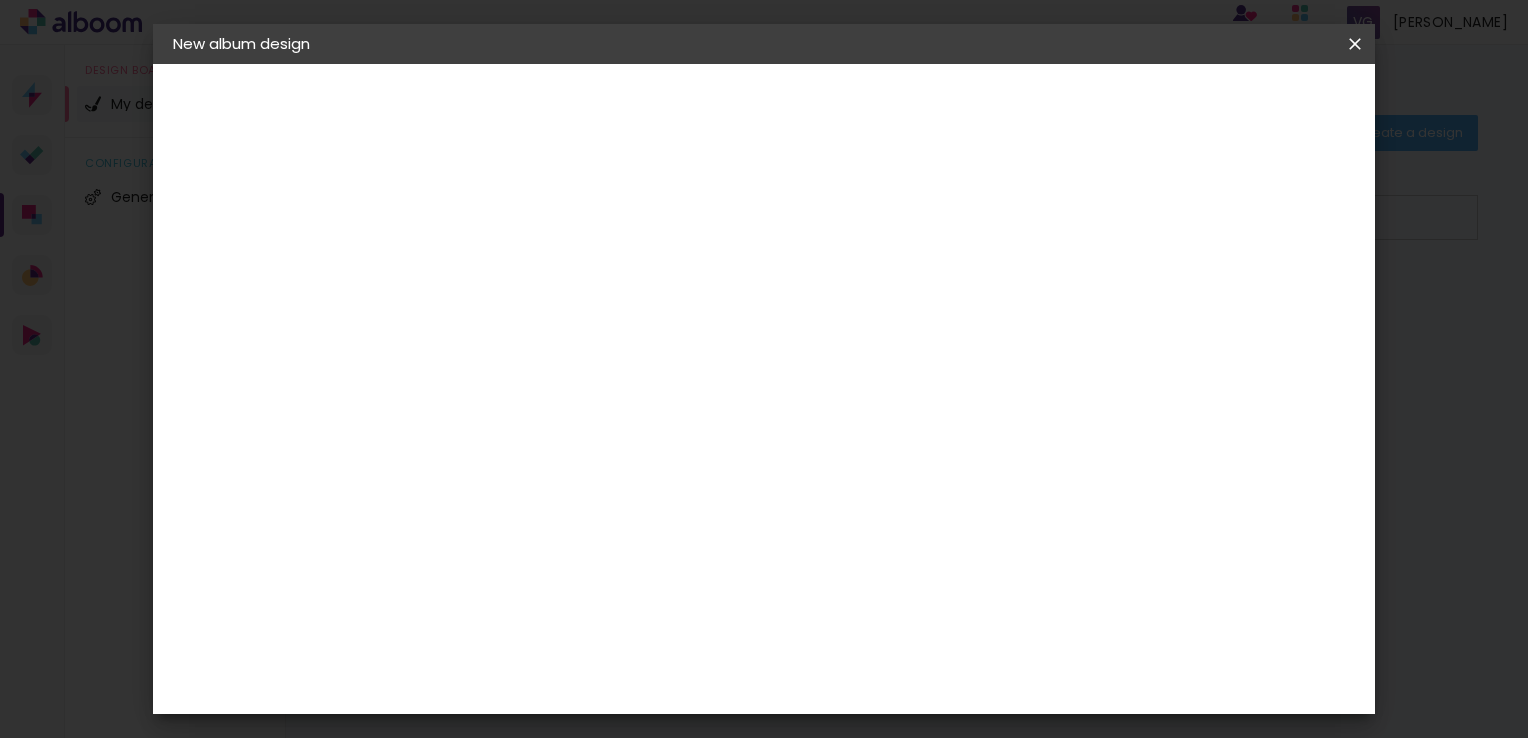 click on "[GEOGRAPHIC_DATA]" at bounding box center (520, 341) 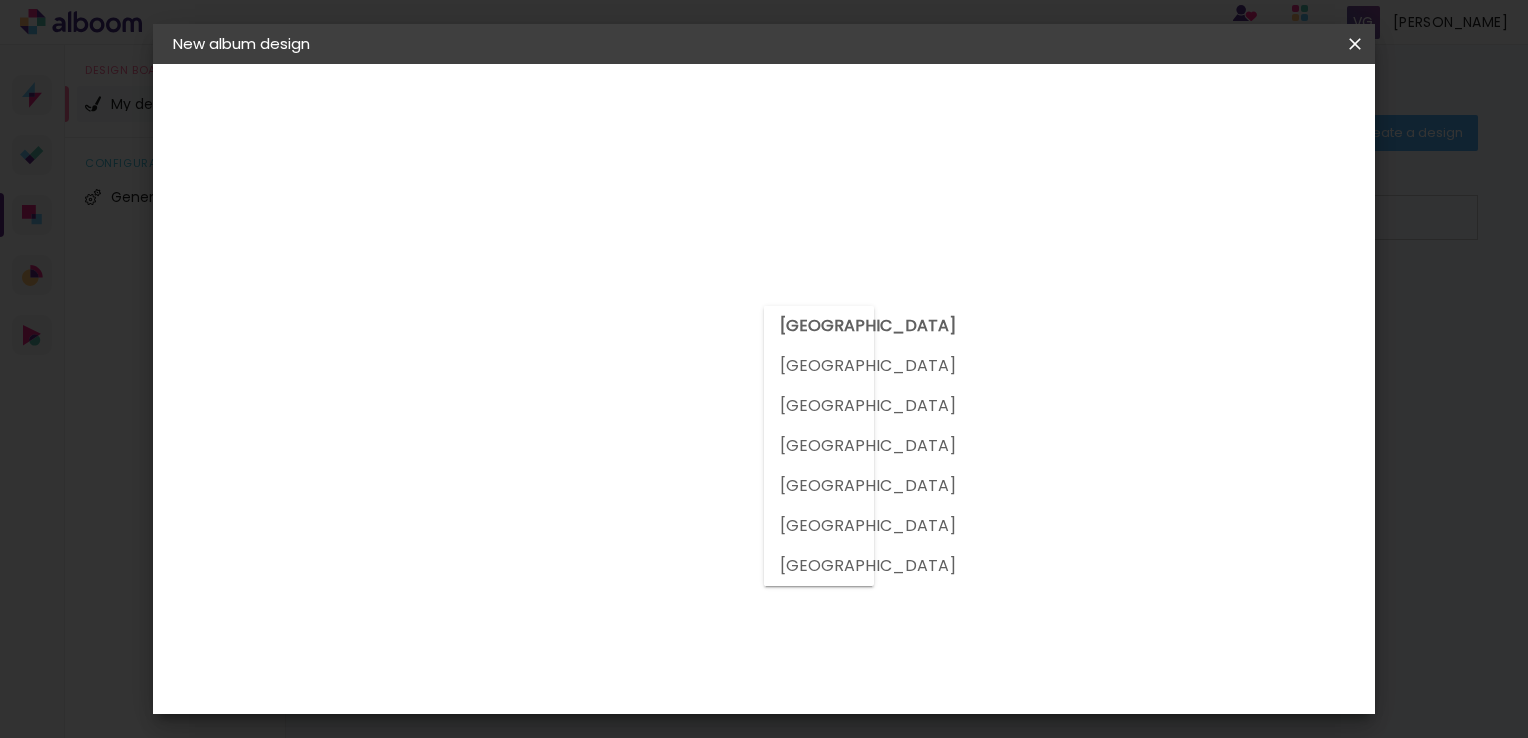 click at bounding box center [819, 446] 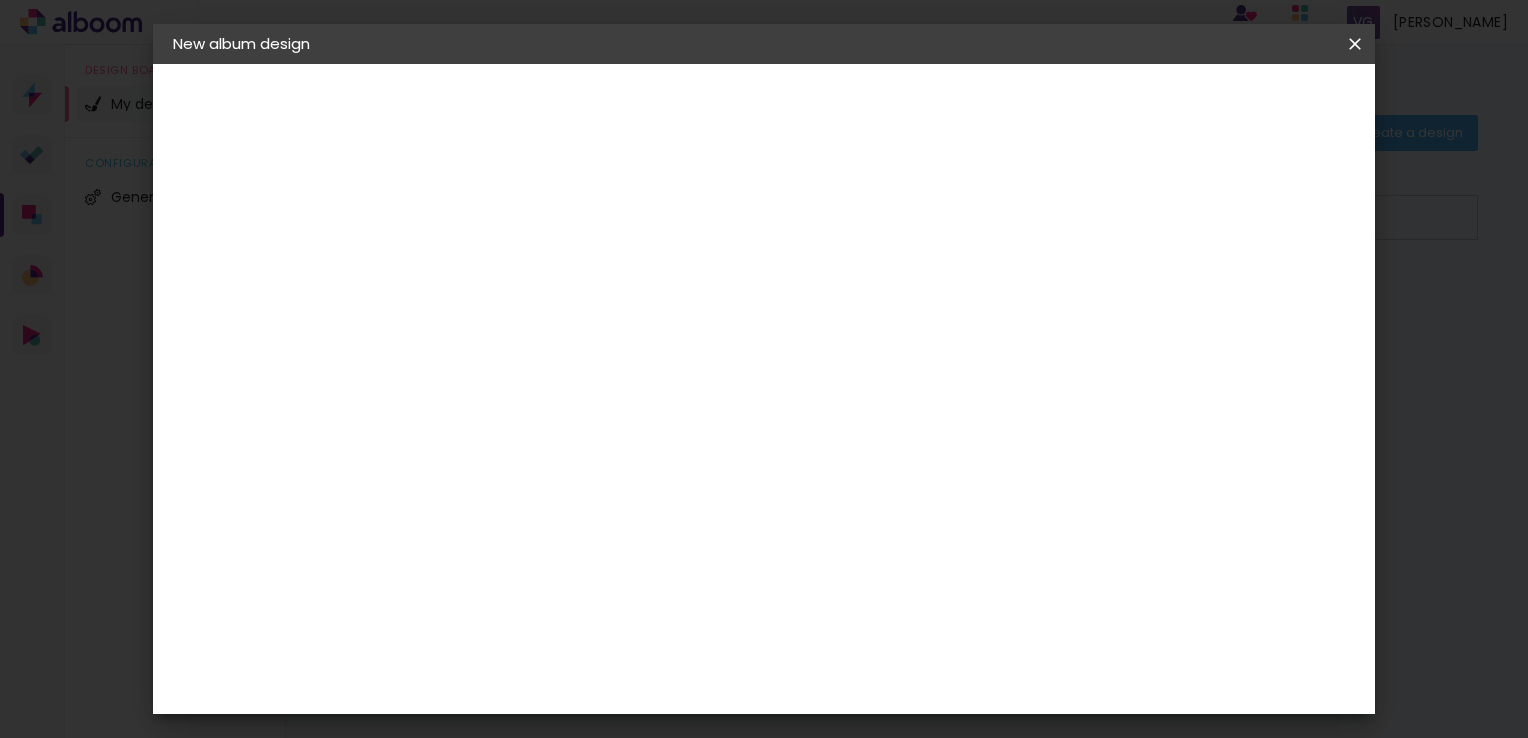 scroll, scrollTop: 5098, scrollLeft: 0, axis: vertical 